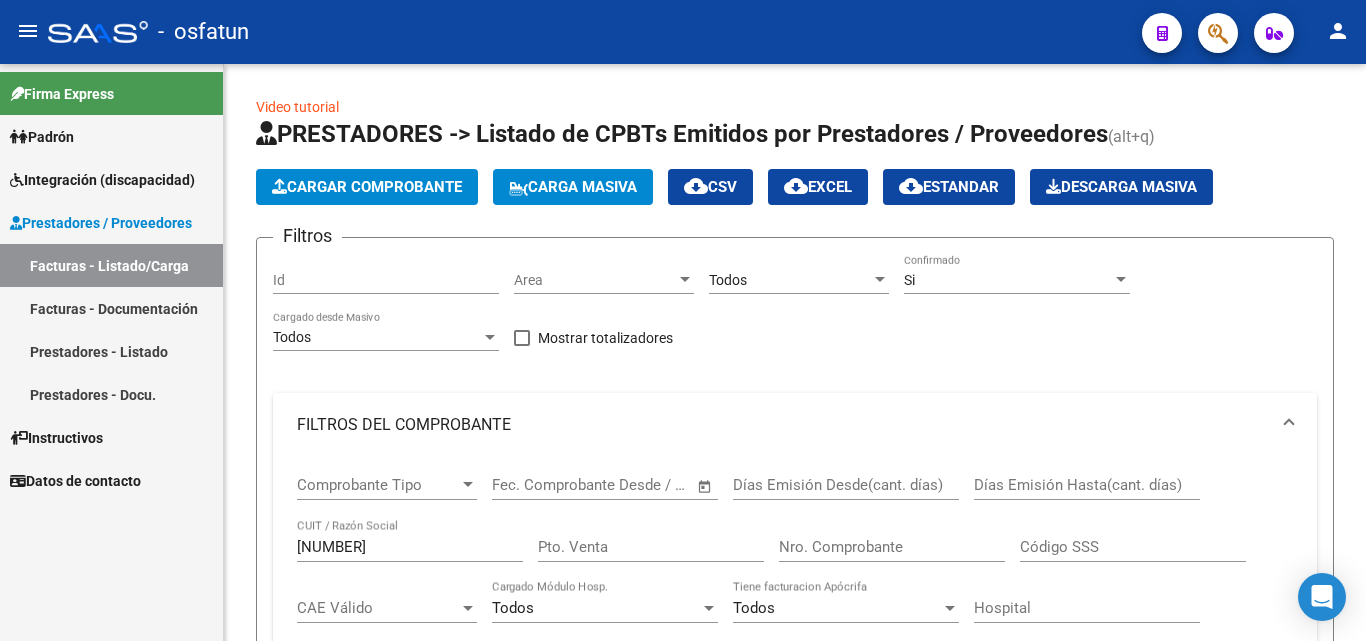 scroll, scrollTop: 0, scrollLeft: 0, axis: both 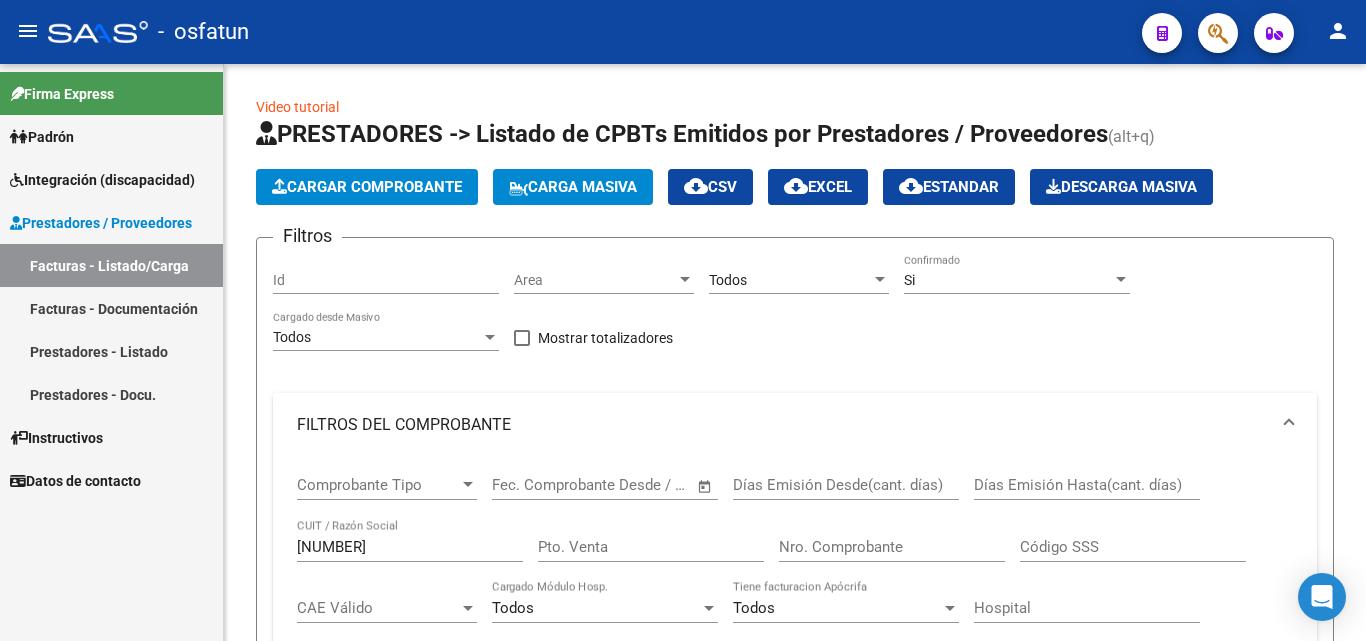 click on "Integración (discapacidad)" at bounding box center [102, 180] 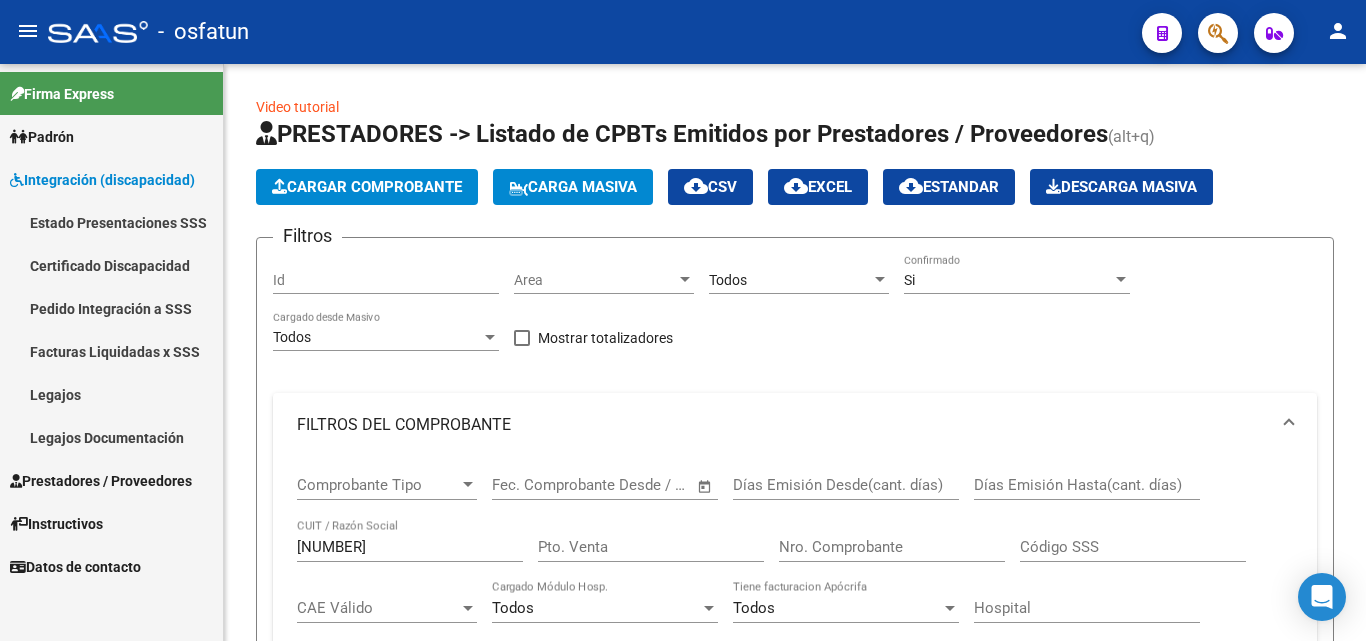 click on "Legajos" at bounding box center (111, 394) 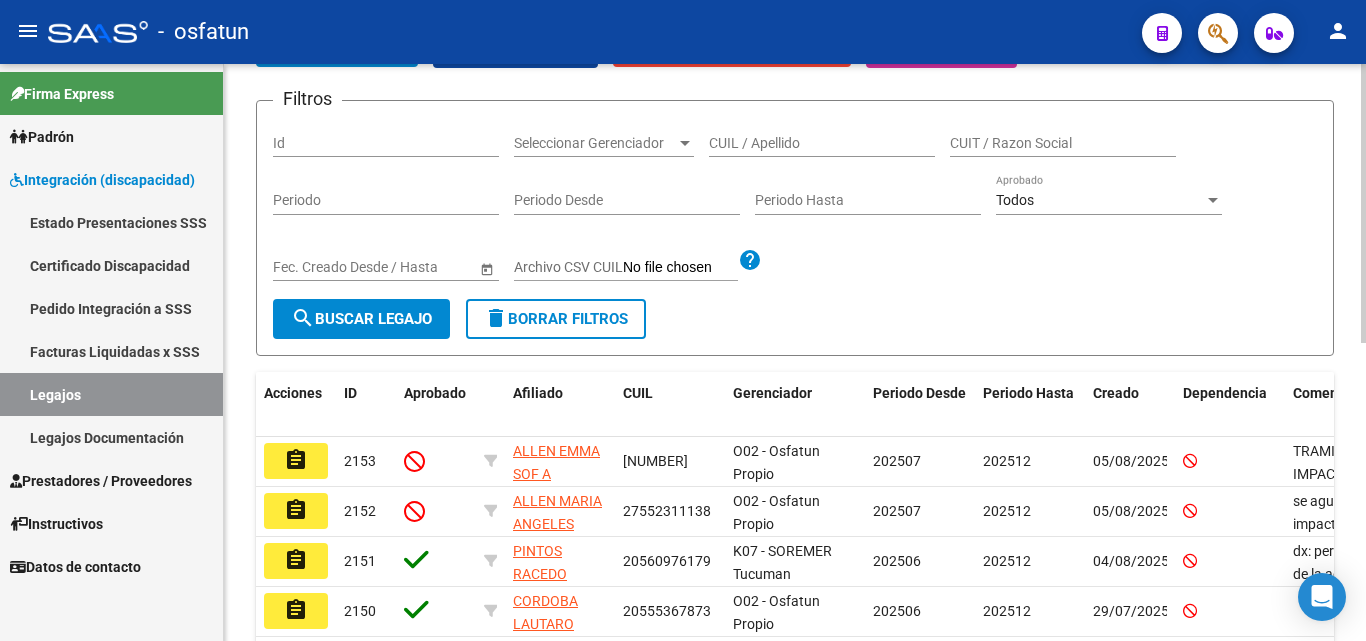 scroll, scrollTop: 200, scrollLeft: 0, axis: vertical 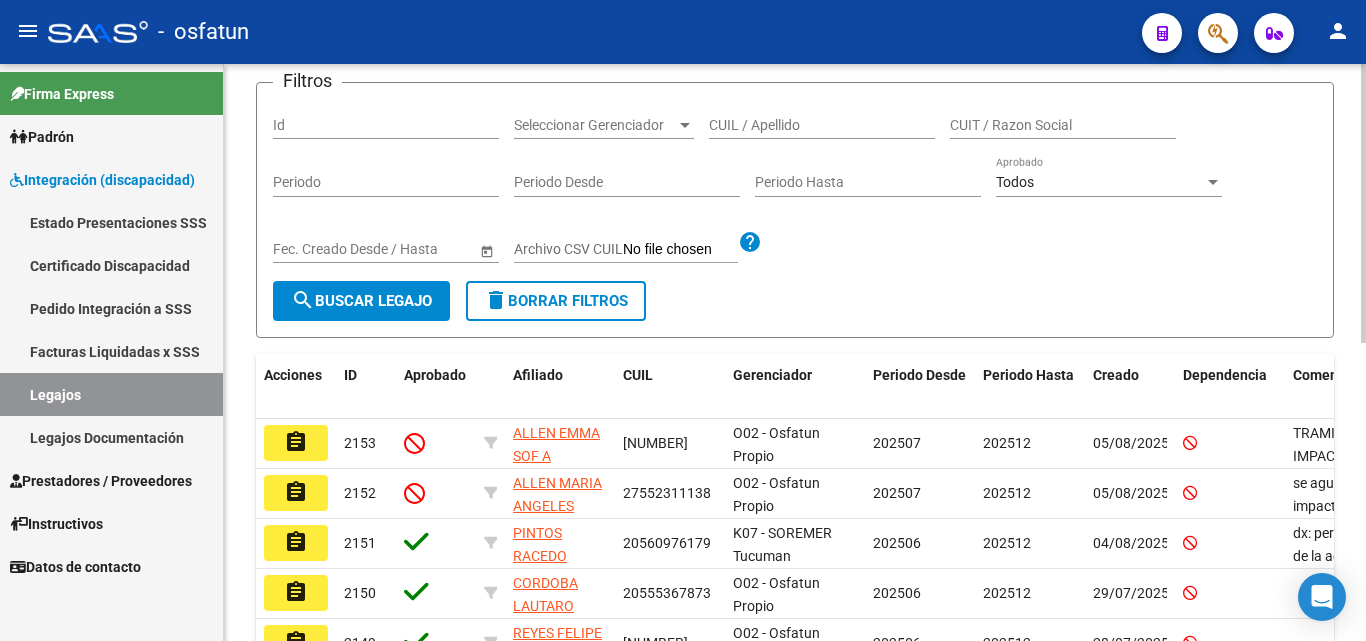click on "search  Buscar Legajo" 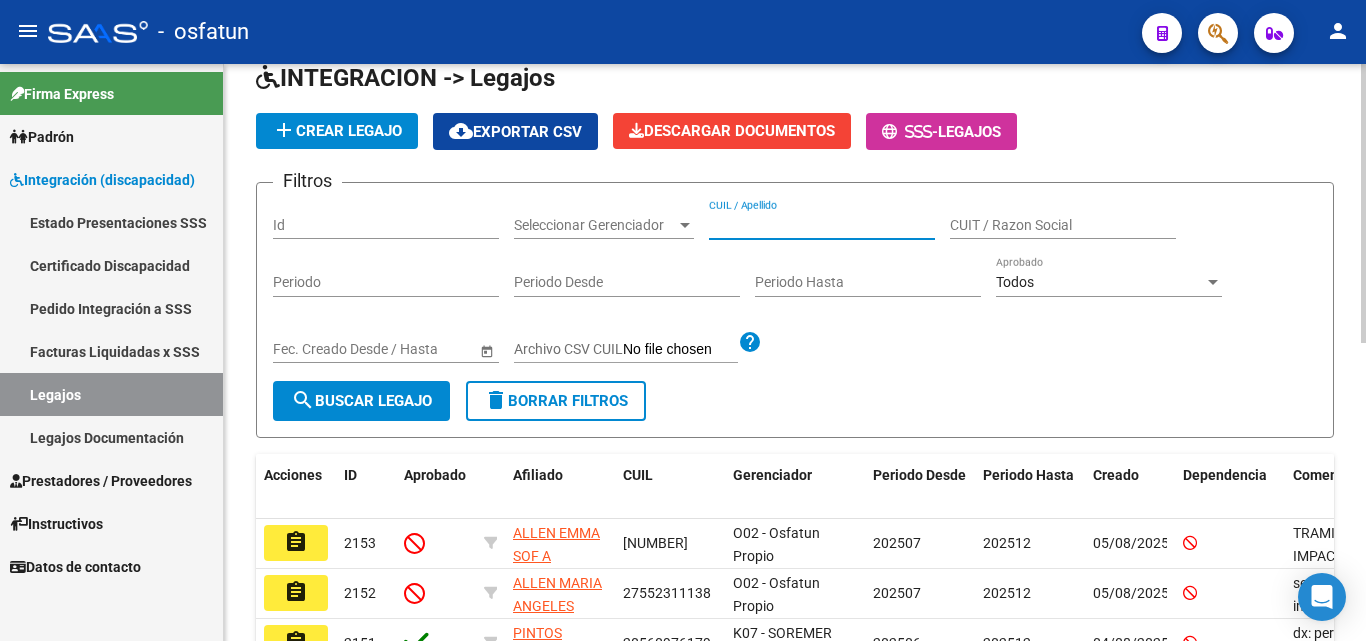 click on "CUIL / Apellido" at bounding box center (822, 225) 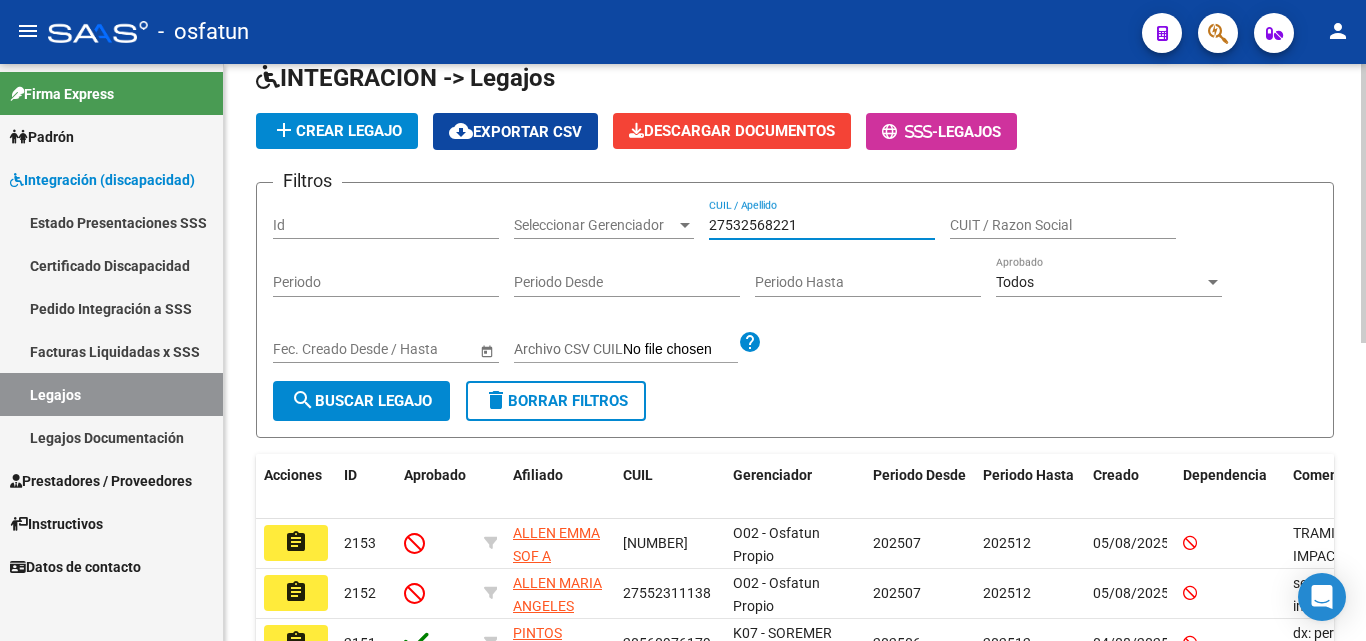 type on "27532568221" 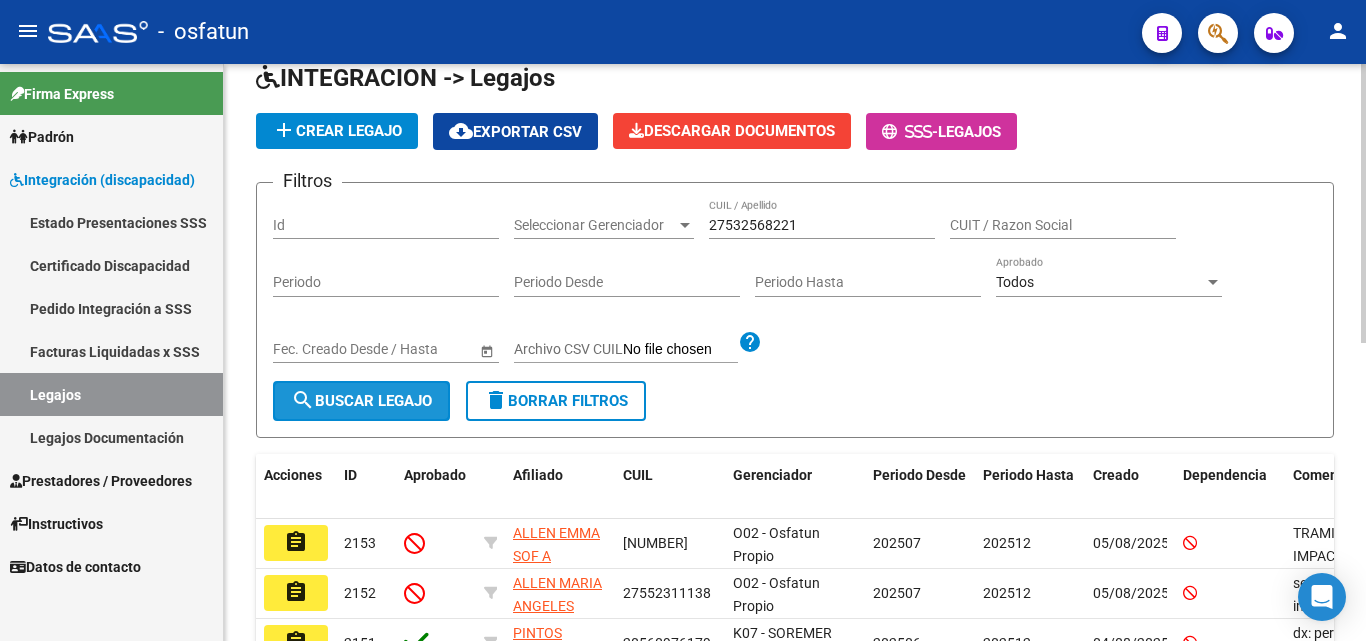 click on "search  Buscar Legajo" 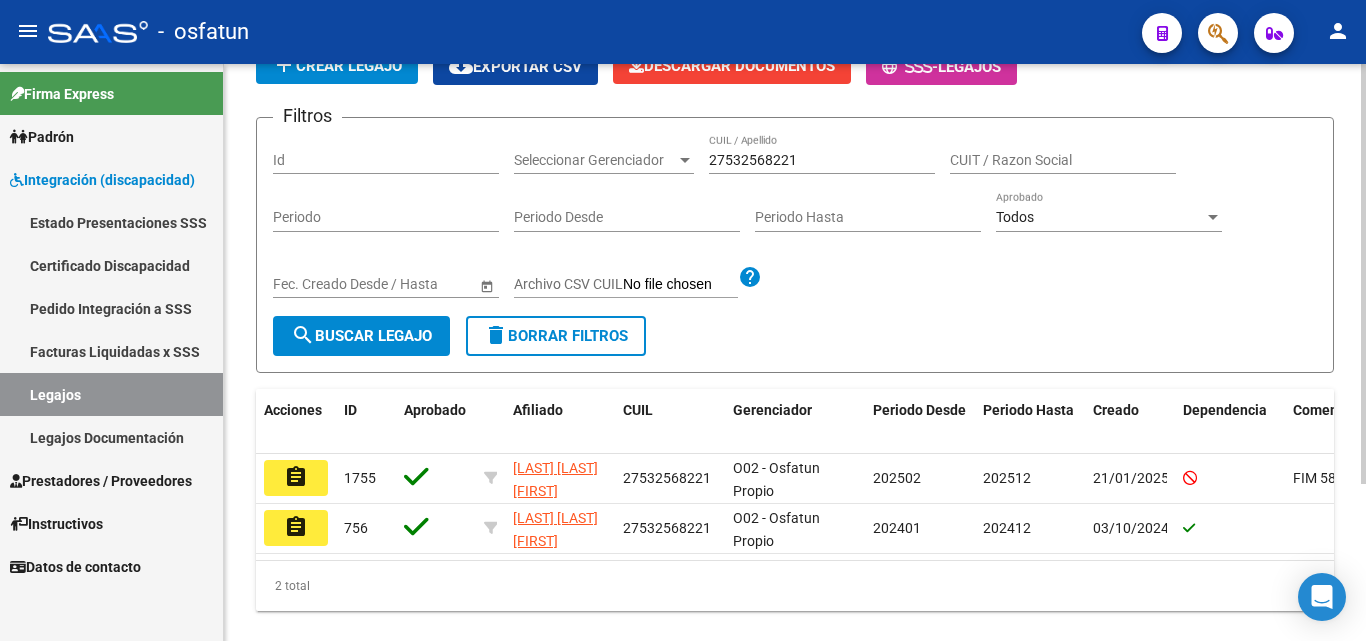 scroll, scrollTop: 216, scrollLeft: 0, axis: vertical 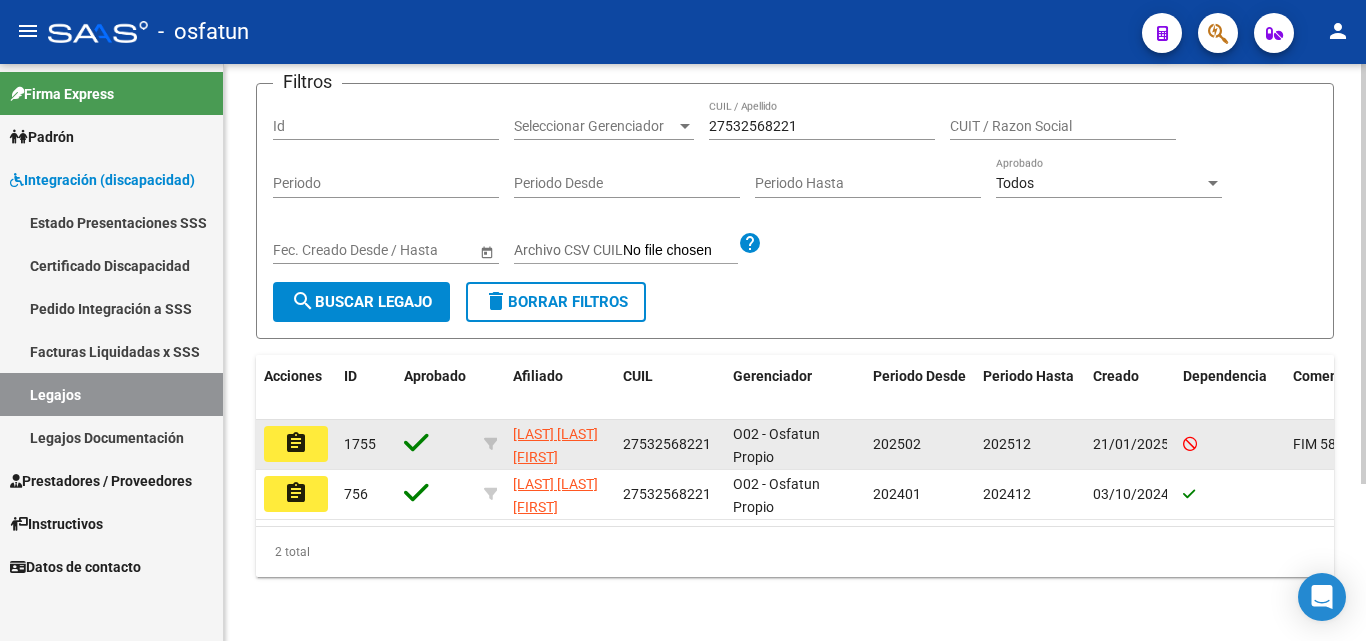 click on "assignment" 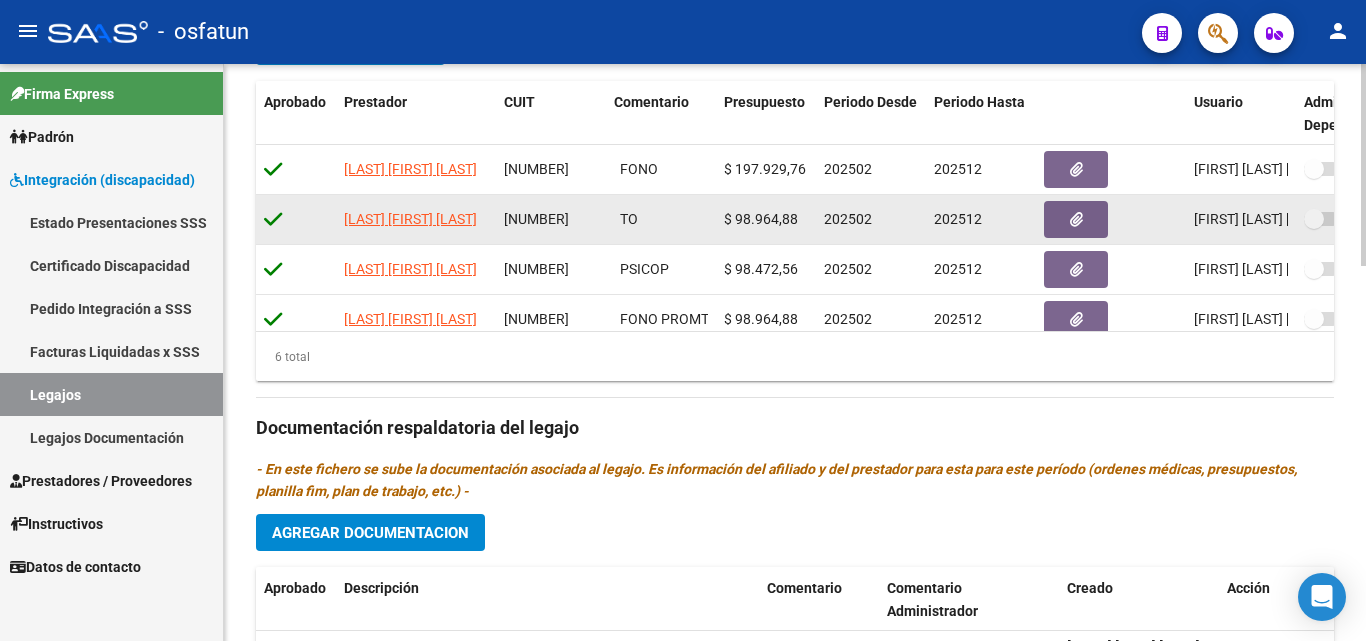 scroll, scrollTop: 700, scrollLeft: 0, axis: vertical 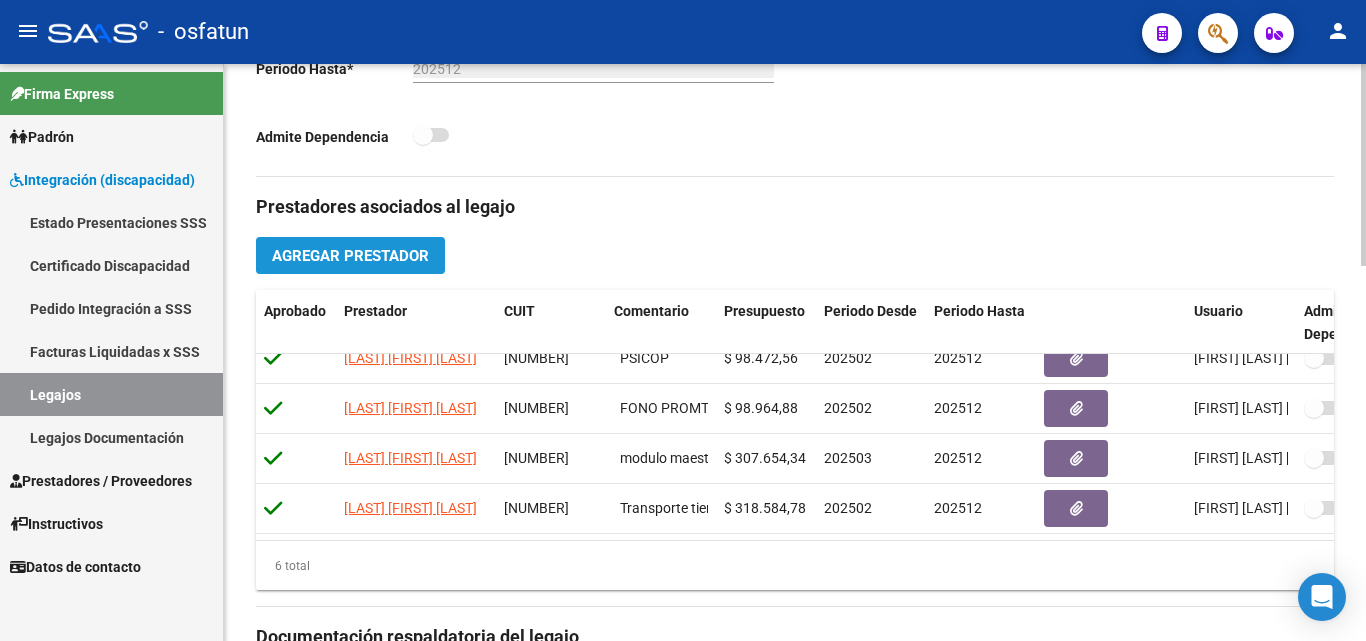 click on "Agregar Prestador" 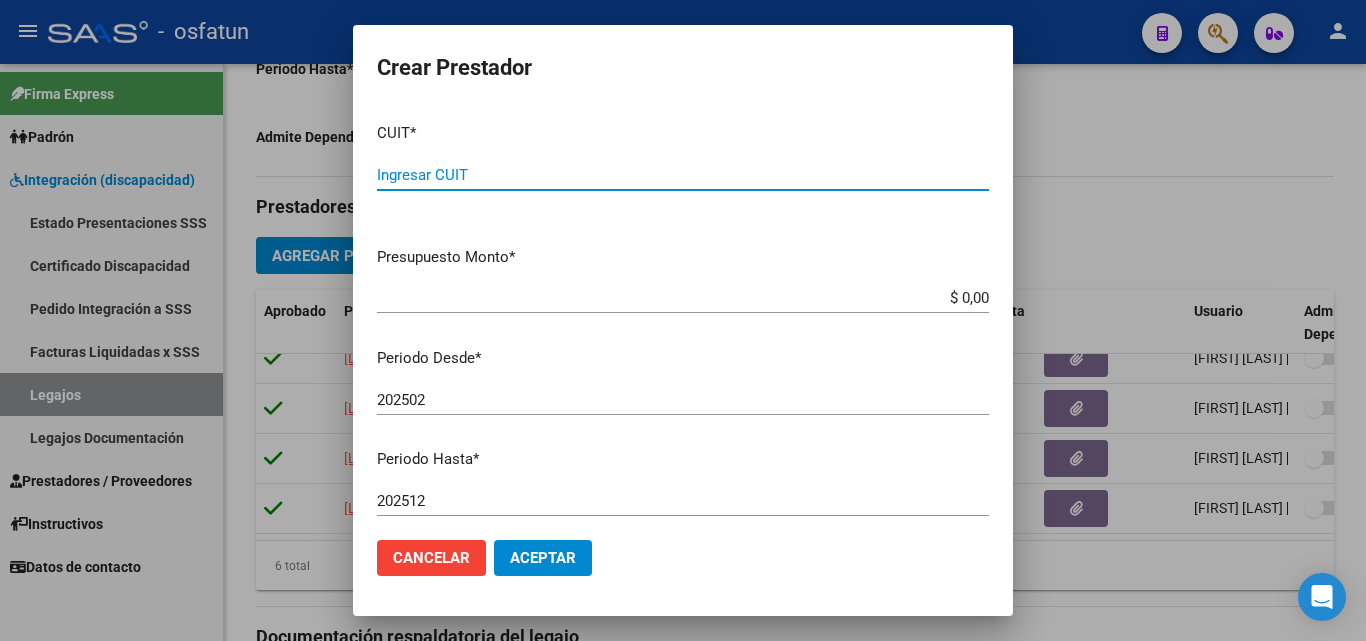 click on "Ingresar CUIT" at bounding box center (683, 175) 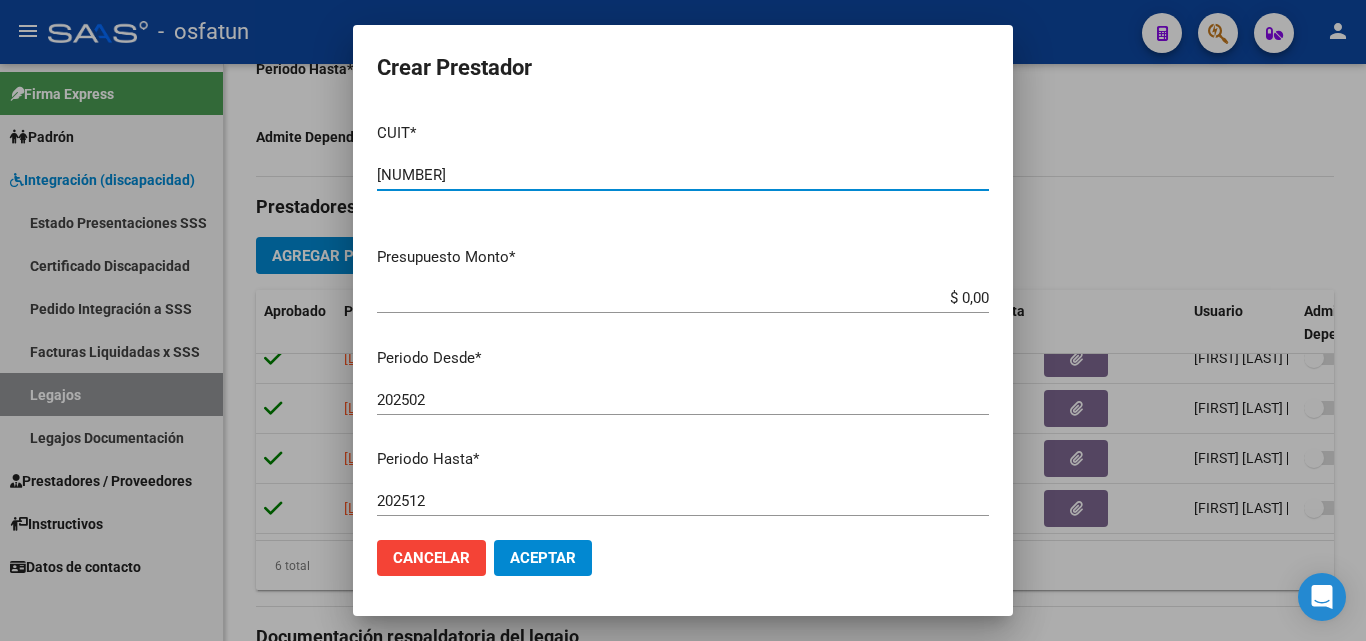 type on "[NUMBER]" 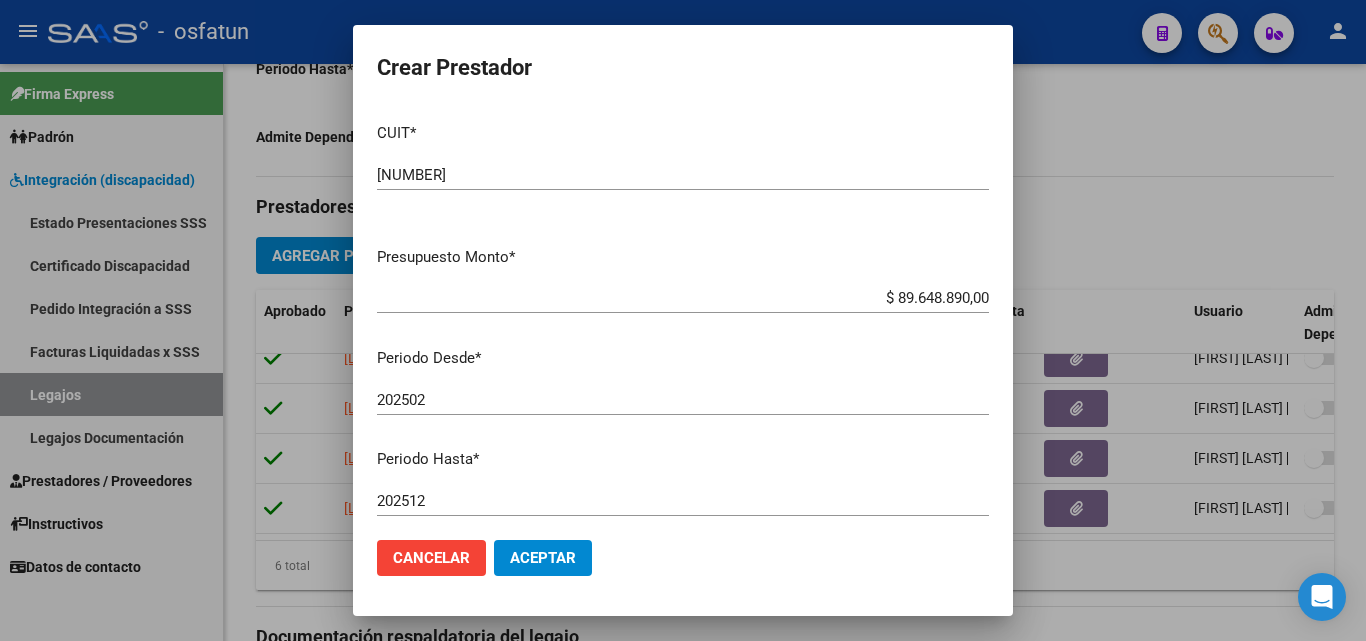 click on "Presupuesto Monto * $ 89.648.890,00 Ingresar el monto" at bounding box center (691, 277) 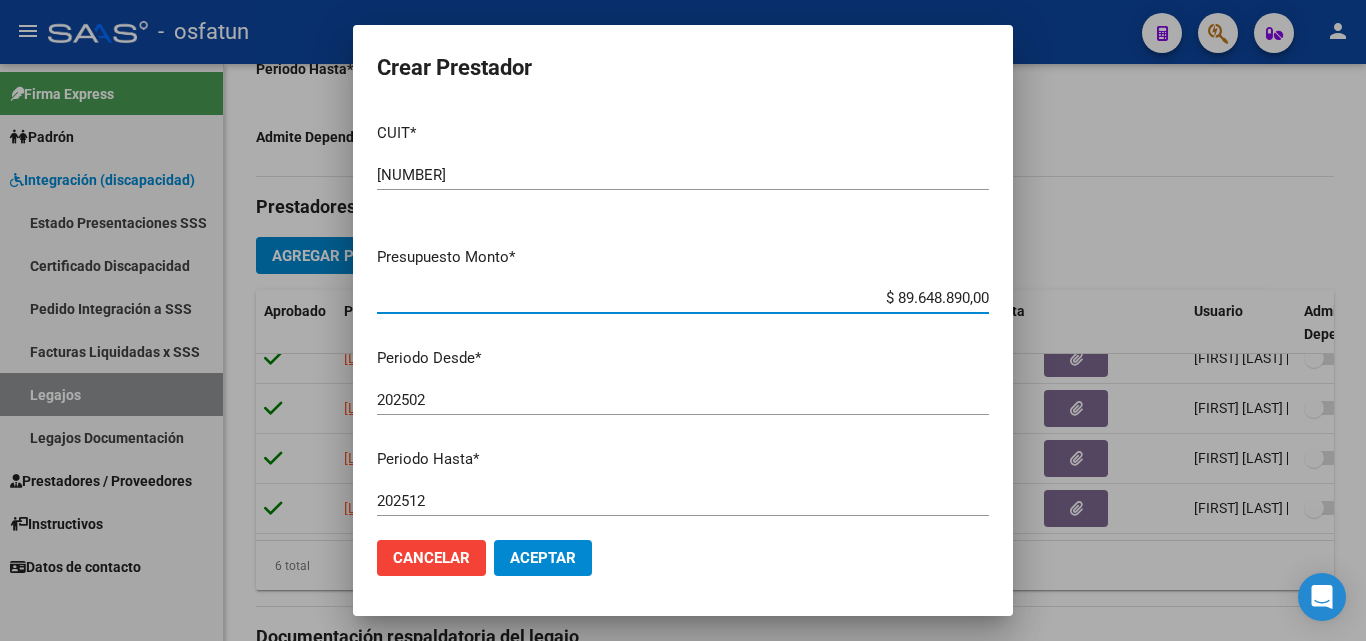 drag, startPoint x: 971, startPoint y: 306, endPoint x: 778, endPoint y: 268, distance: 196.70537 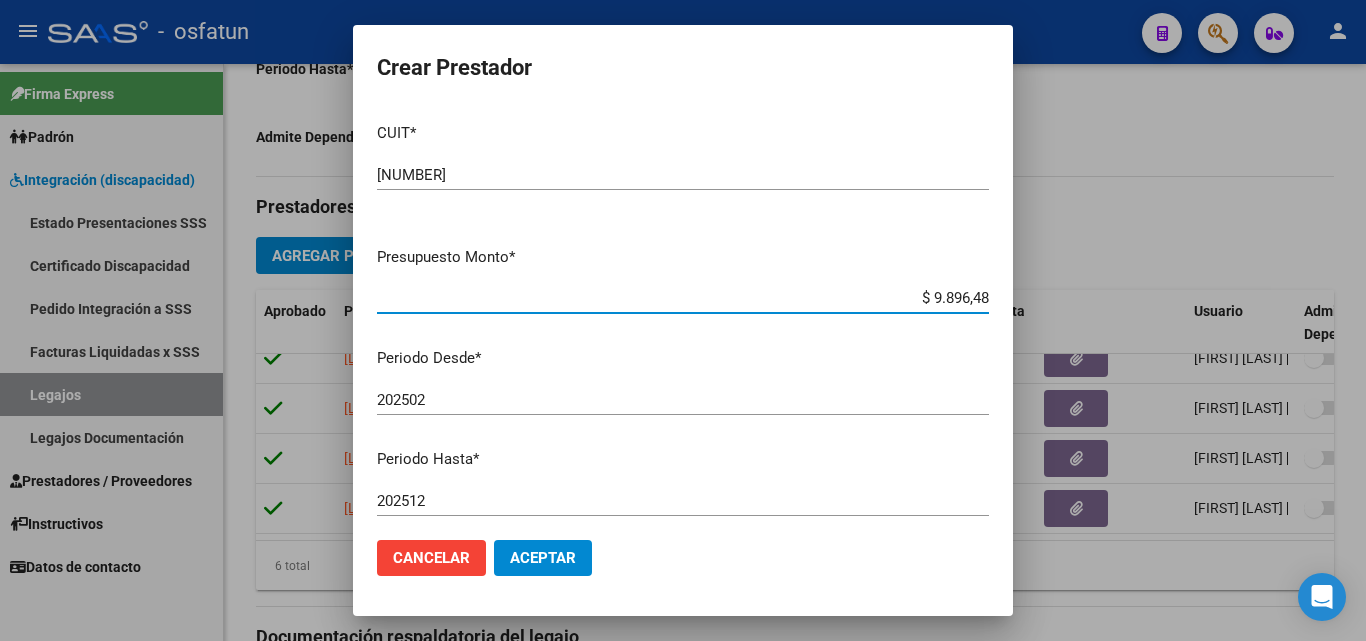 type on "$ 98.964,88" 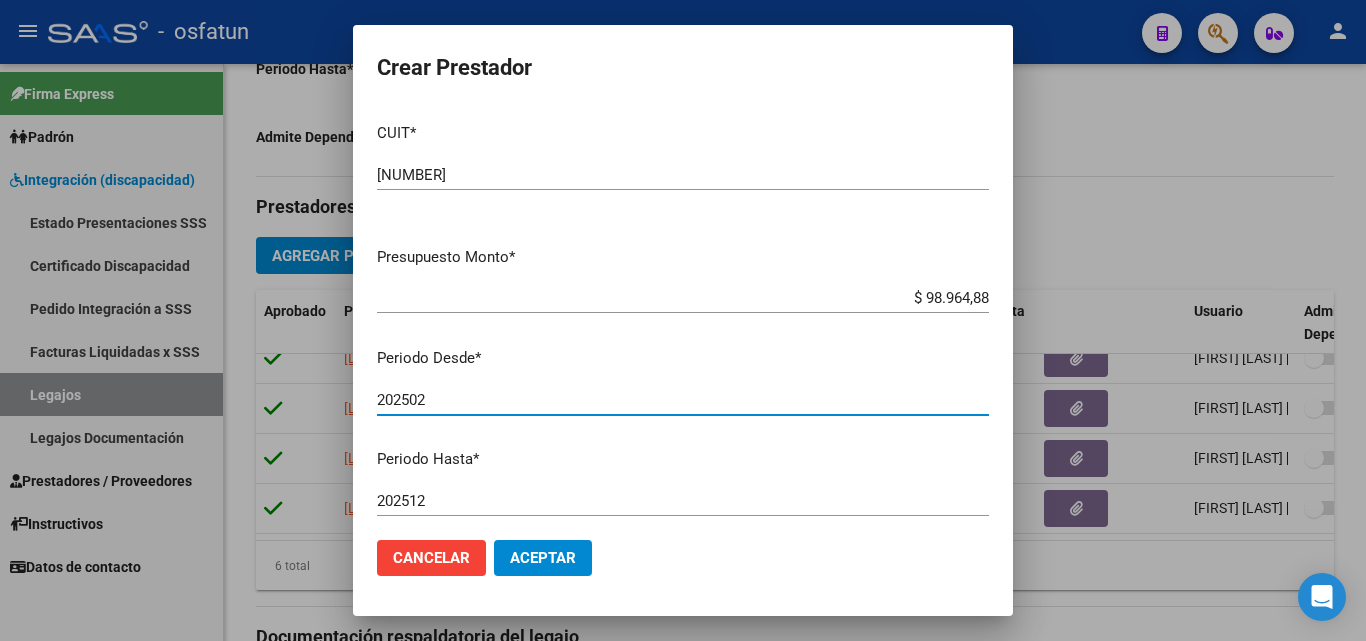 click on "202502" at bounding box center (683, 400) 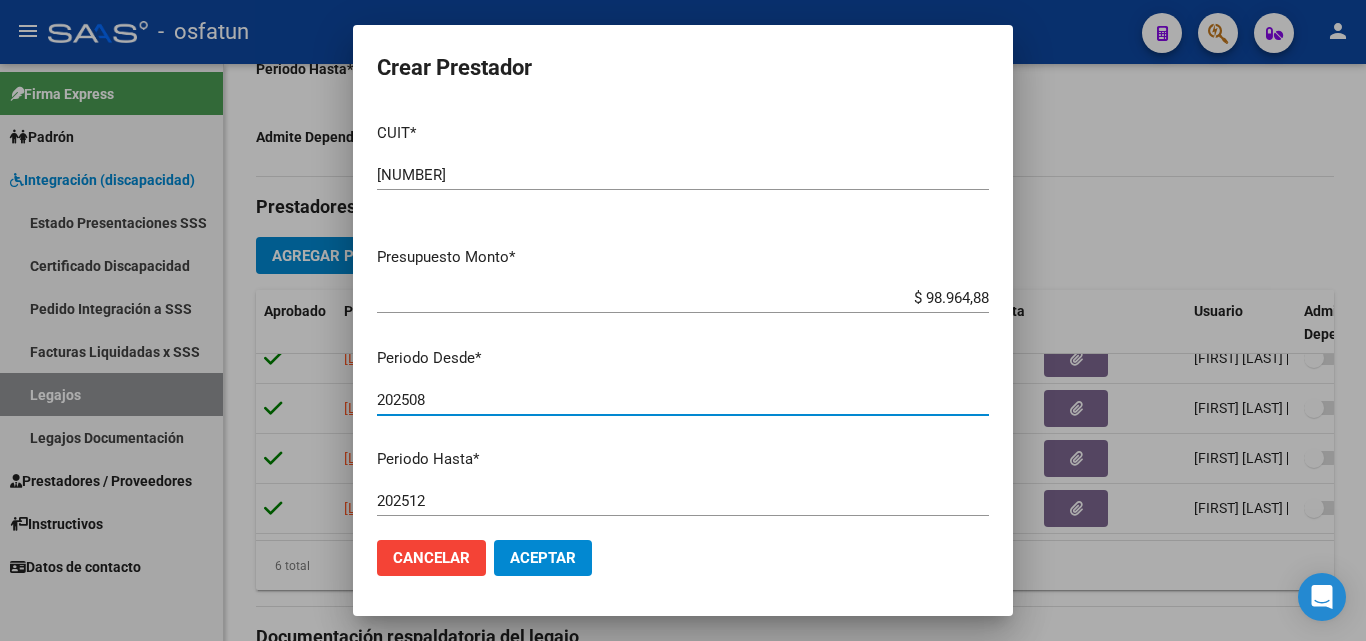 type on "202508" 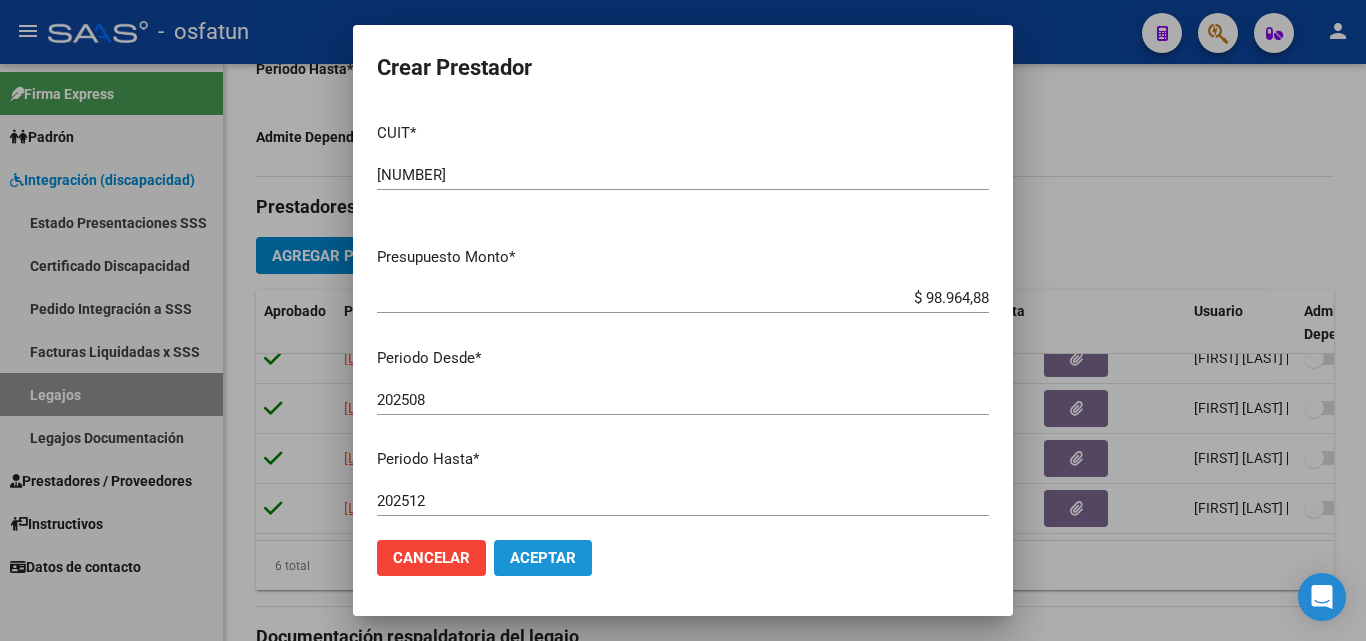 click on "Aceptar" 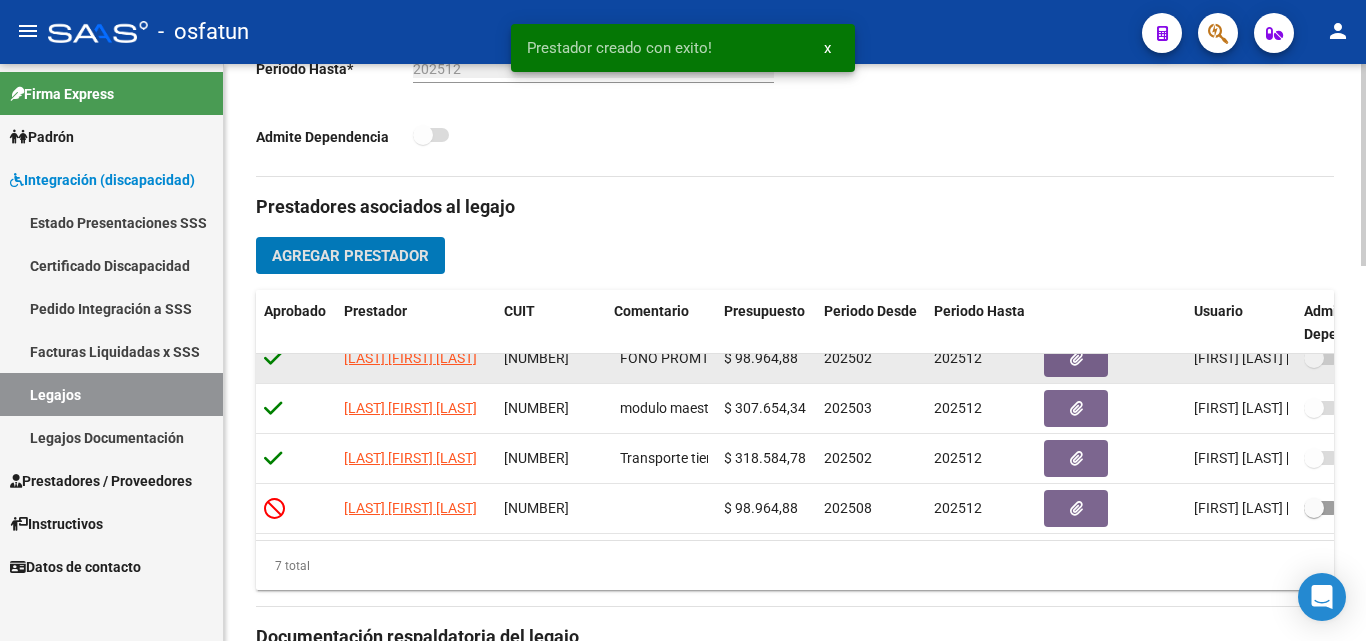 scroll, scrollTop: 186, scrollLeft: 0, axis: vertical 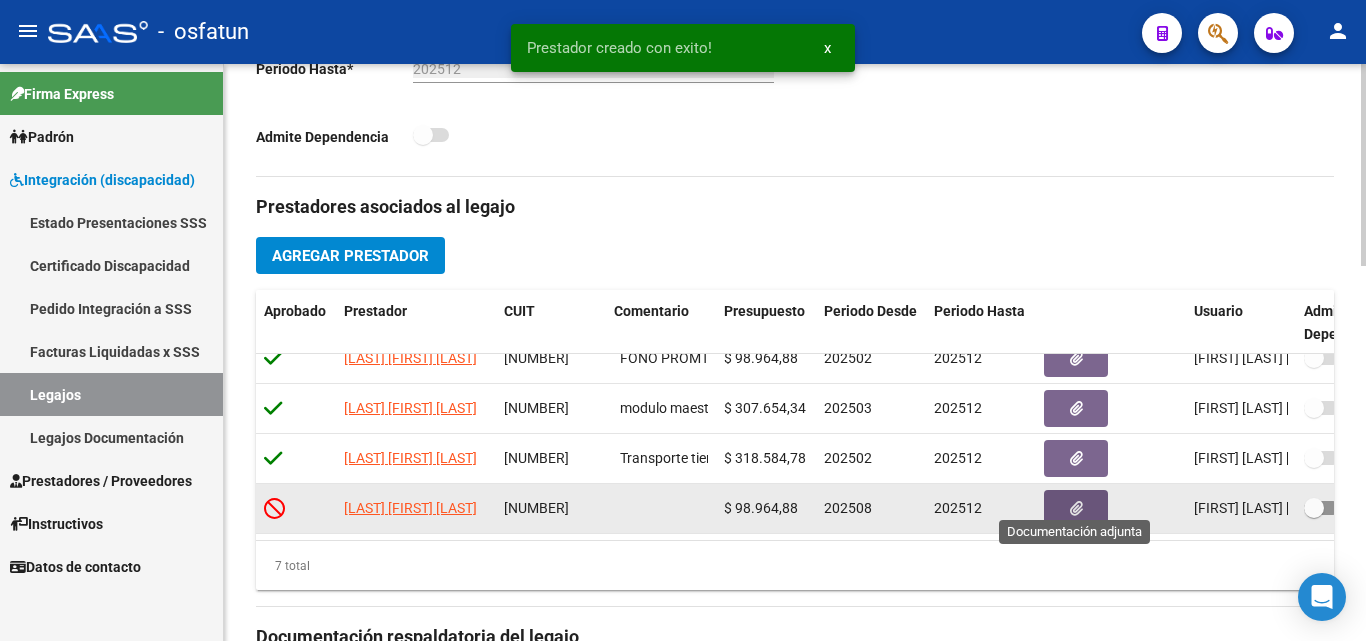 click 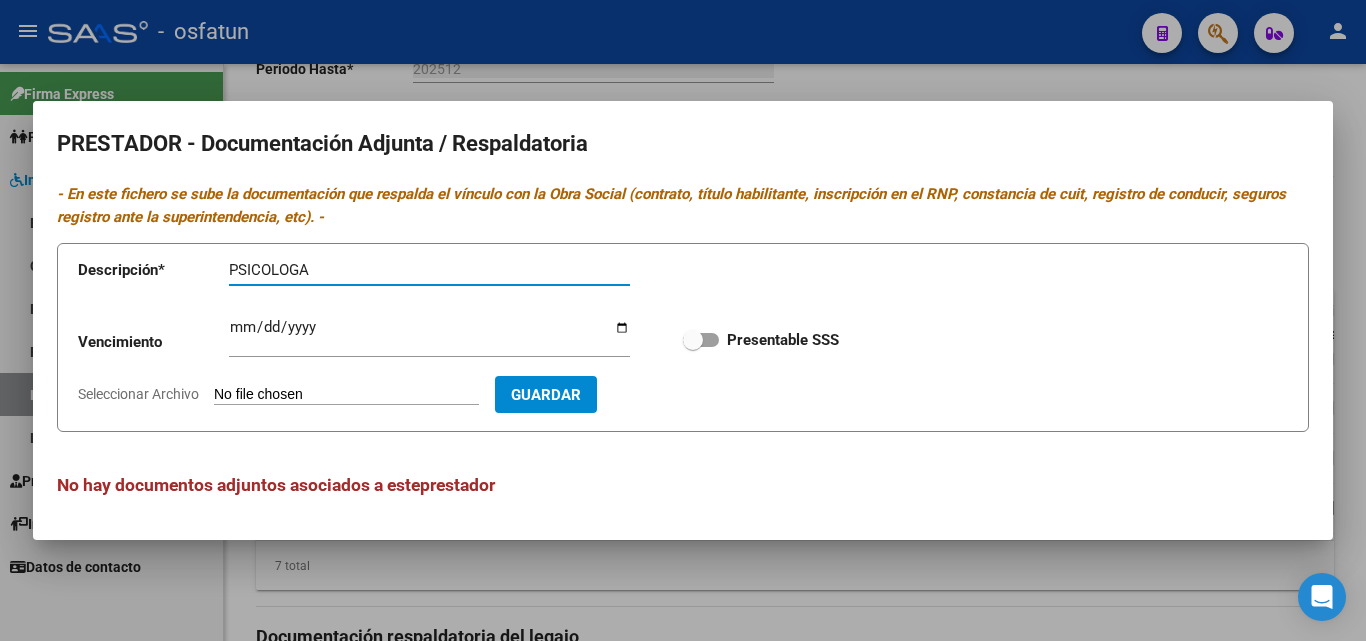 type on "PSICOLOGA" 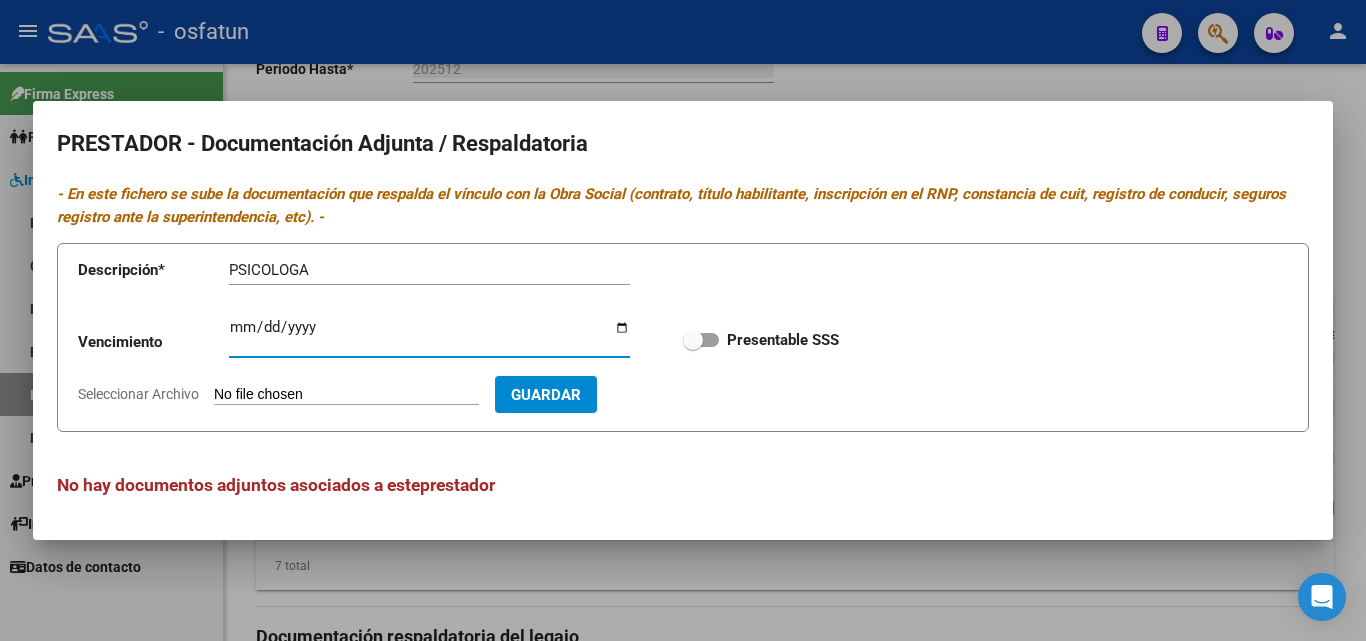 click on "Ingresar vencimiento" at bounding box center [429, 336] 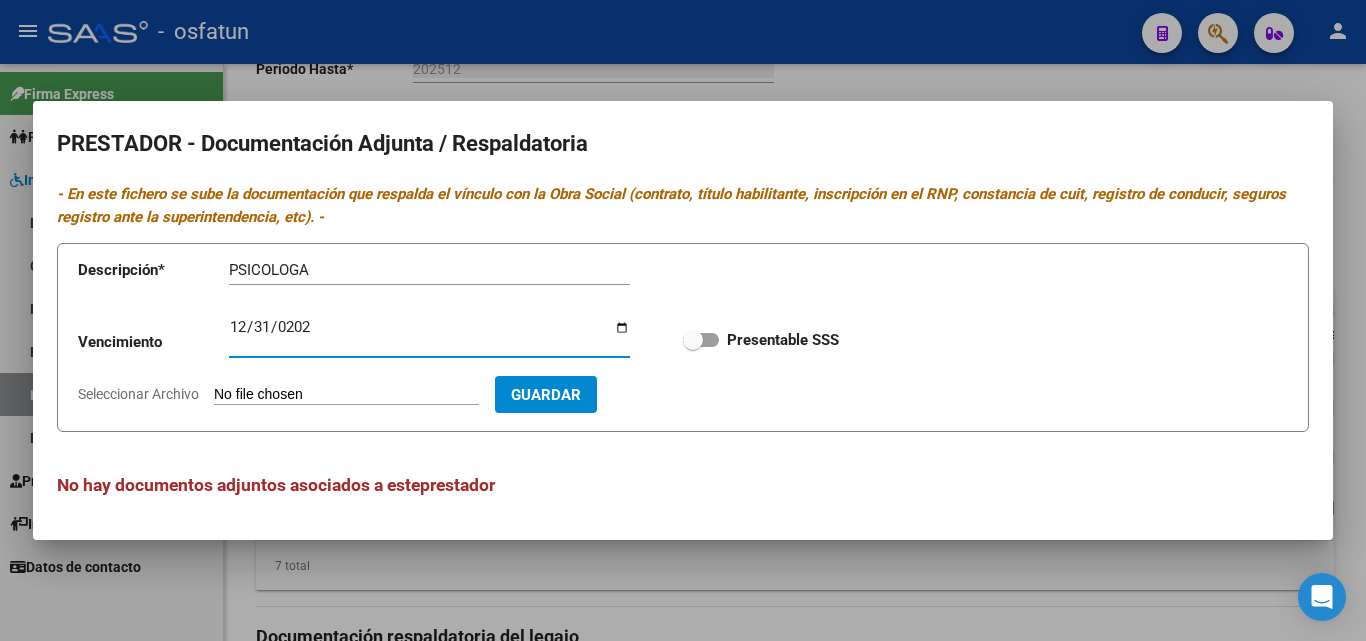 type on "[DATE]" 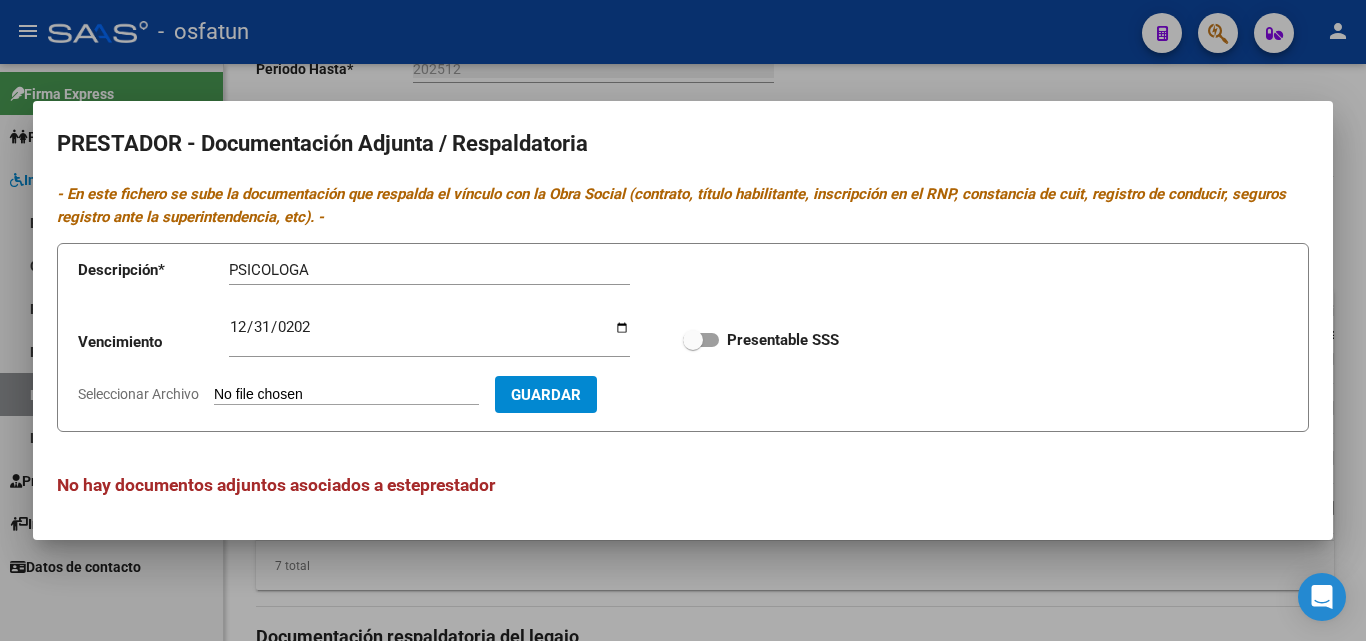 type on "C:\fakepath\PSICO - DOCU.pdf" 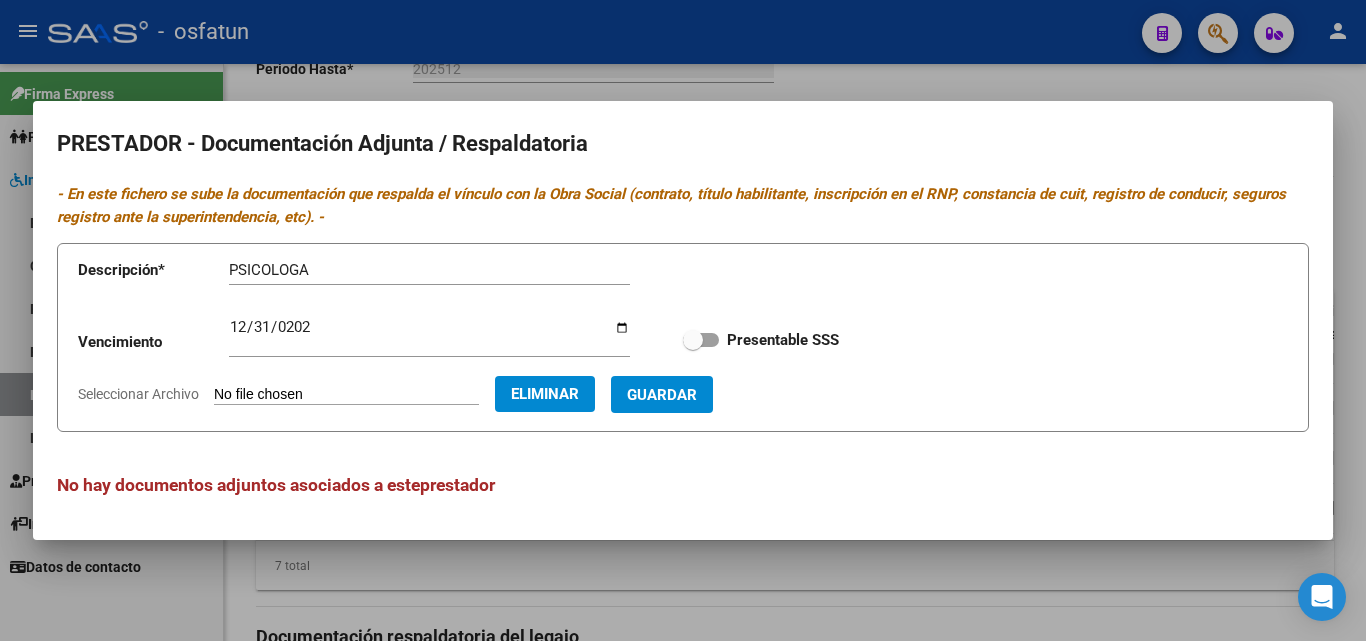 click on "Guardar" at bounding box center (662, 395) 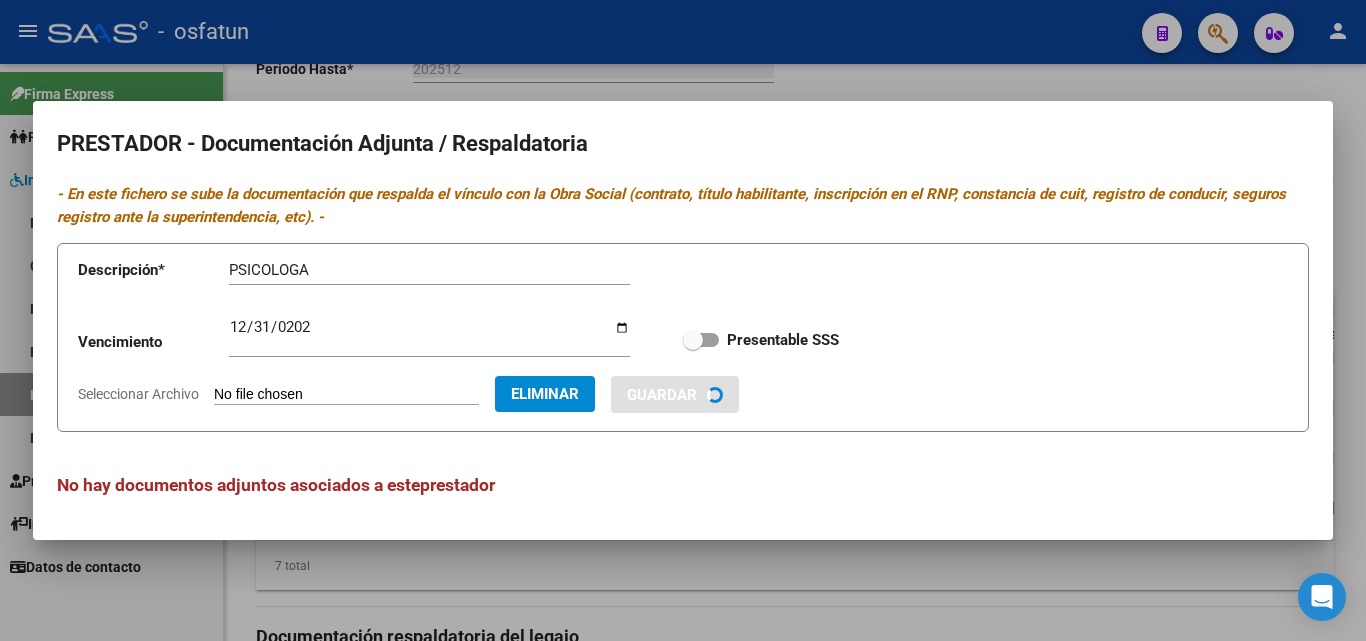 type 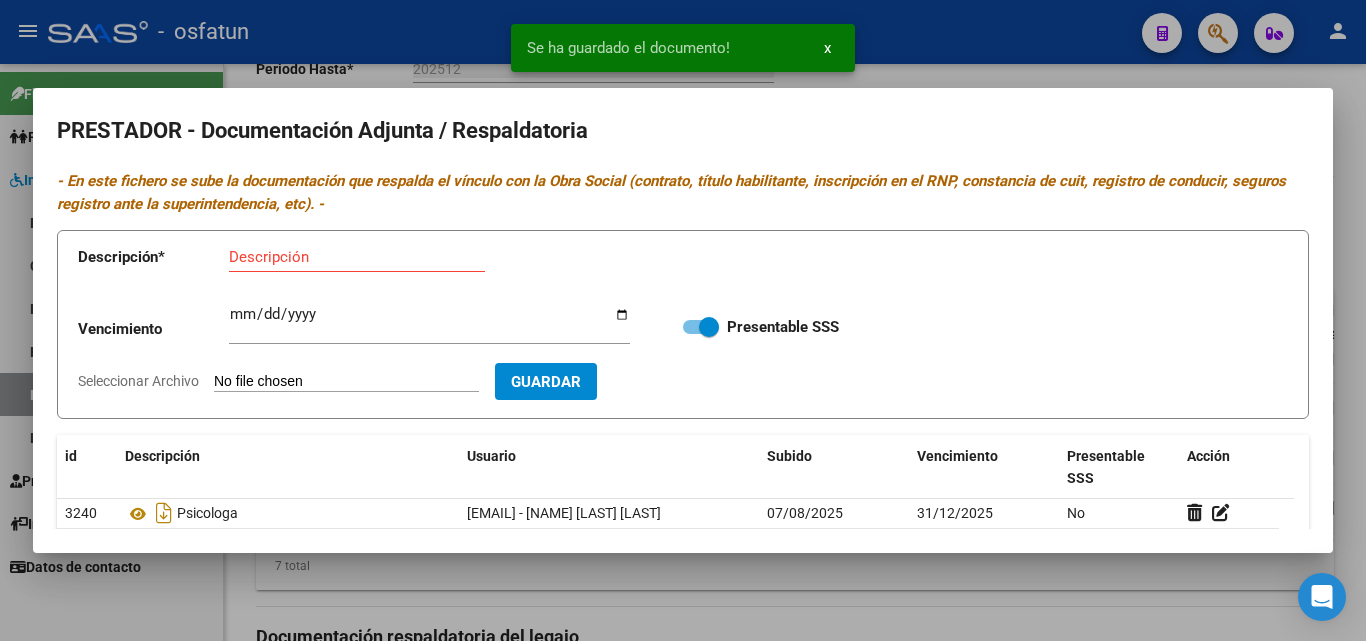 click at bounding box center [683, 320] 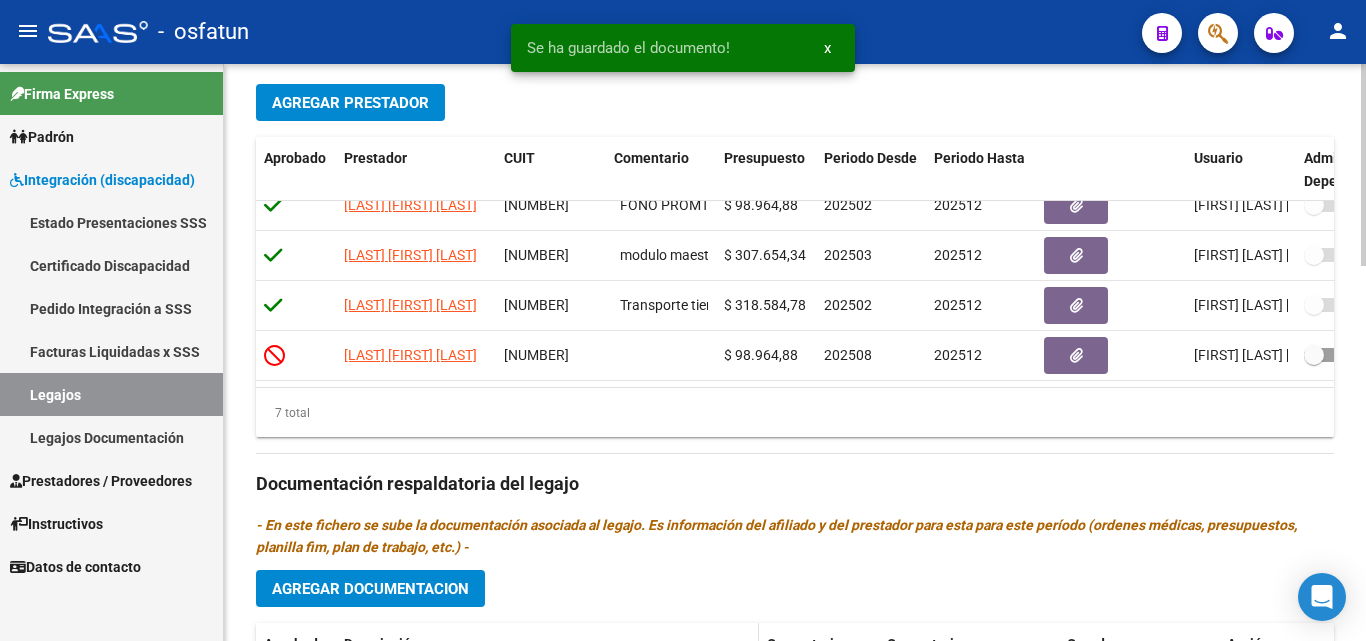scroll, scrollTop: 969, scrollLeft: 0, axis: vertical 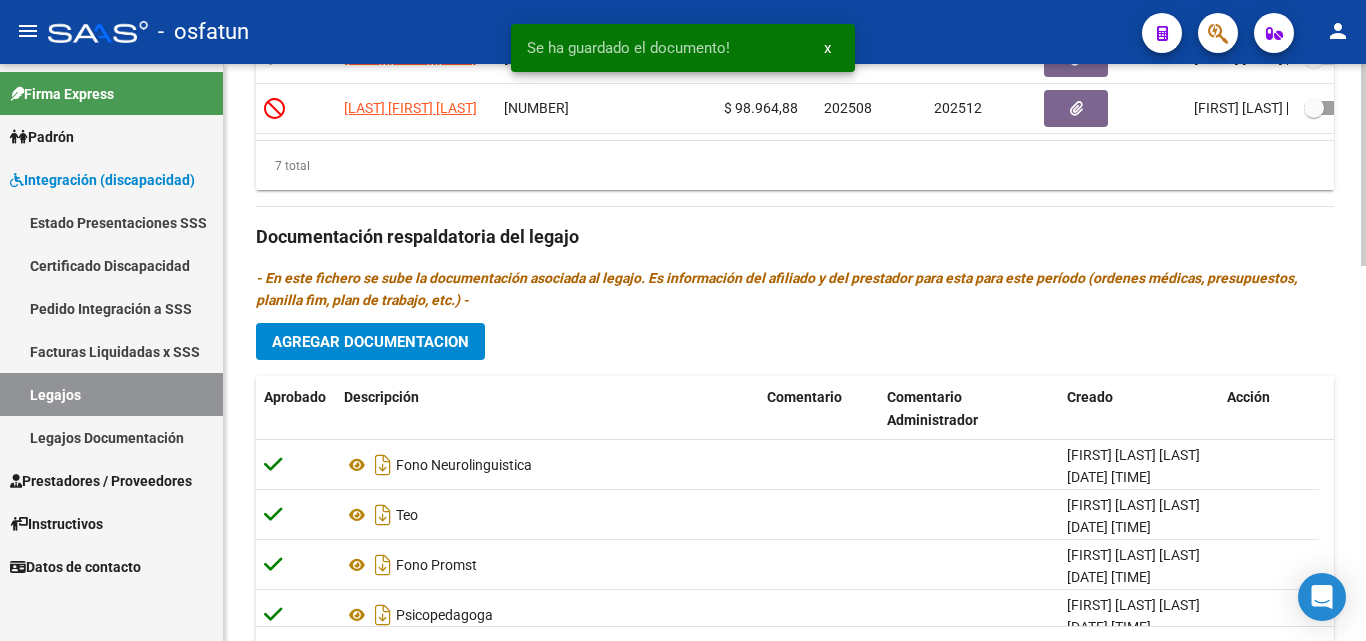 click on "Agregar Documentacion" 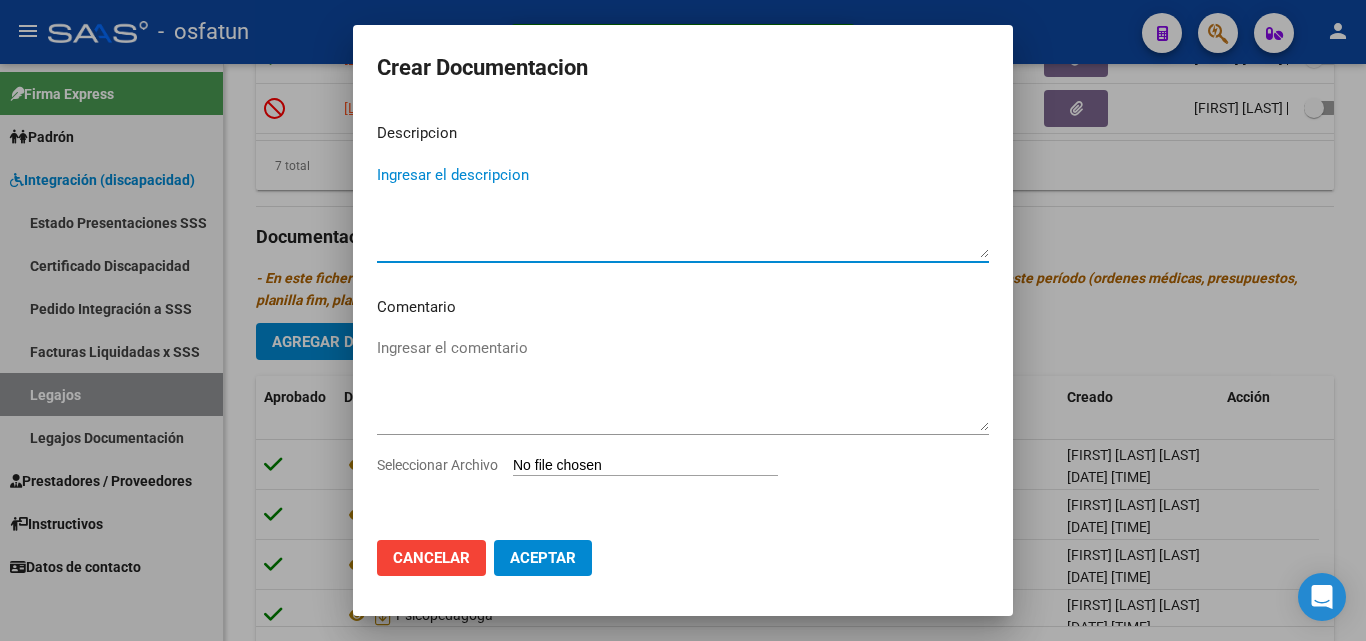 click on "Ingresar el descripcion" at bounding box center [683, 211] 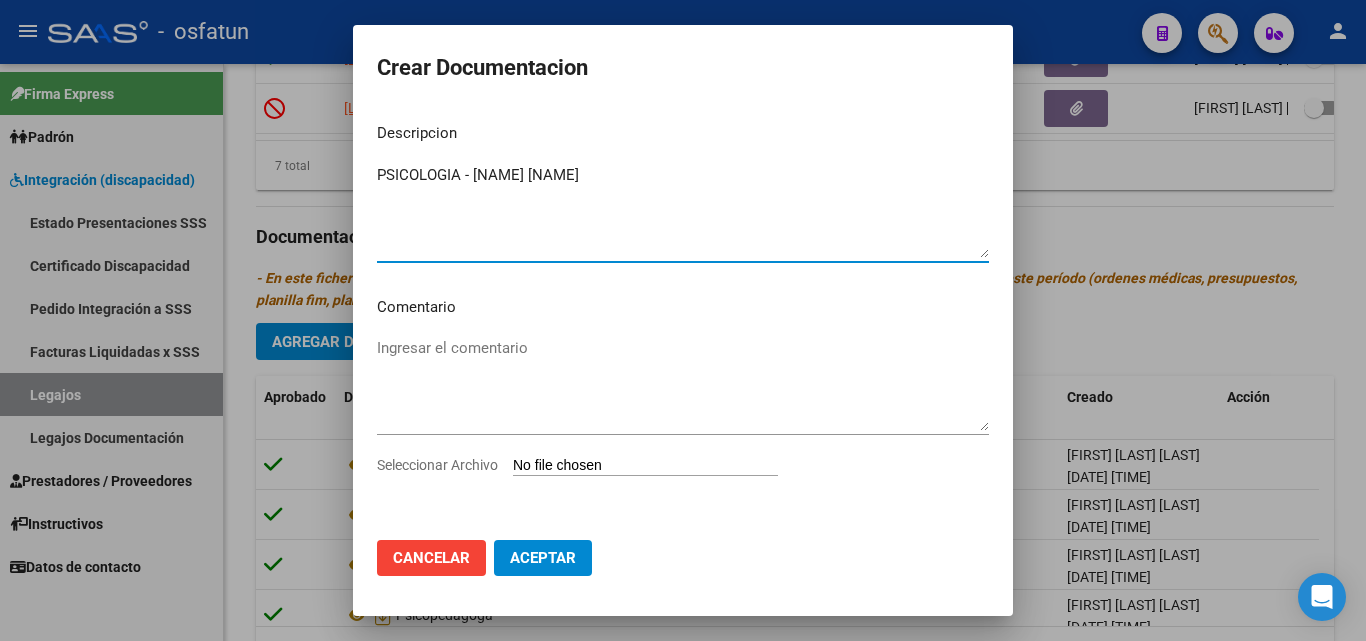 type on "PSICOLOGIA - [NAME] [NAME]" 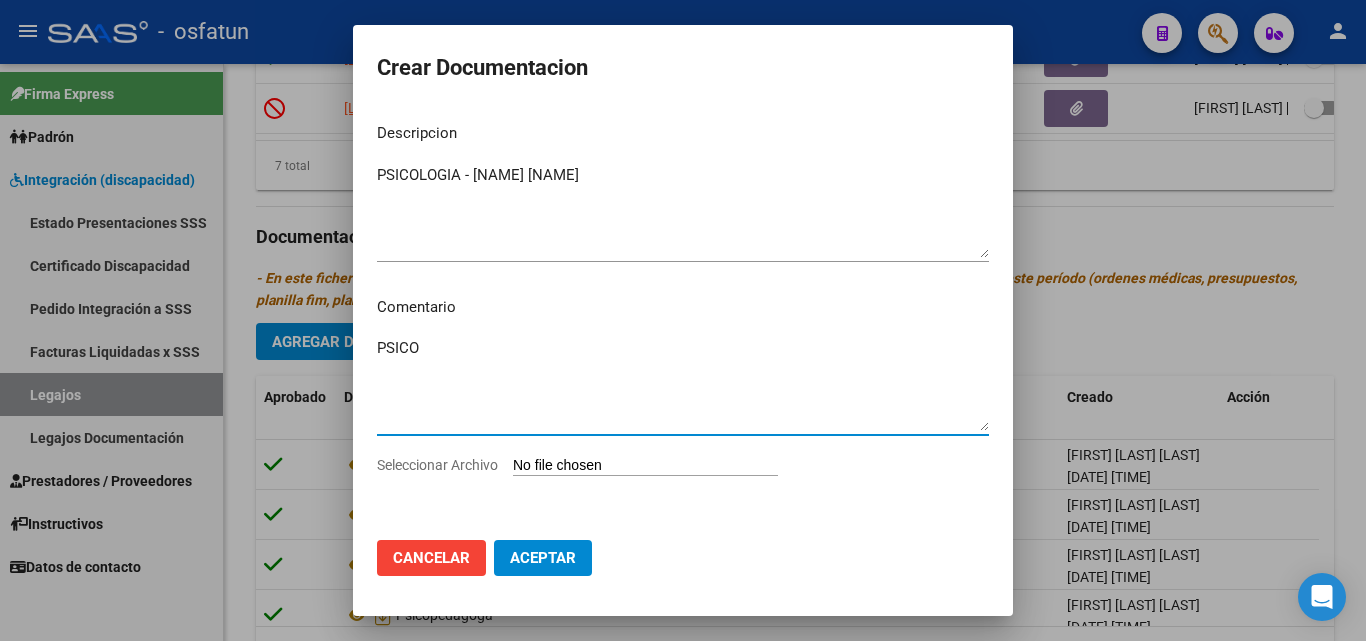 type on "PSICO" 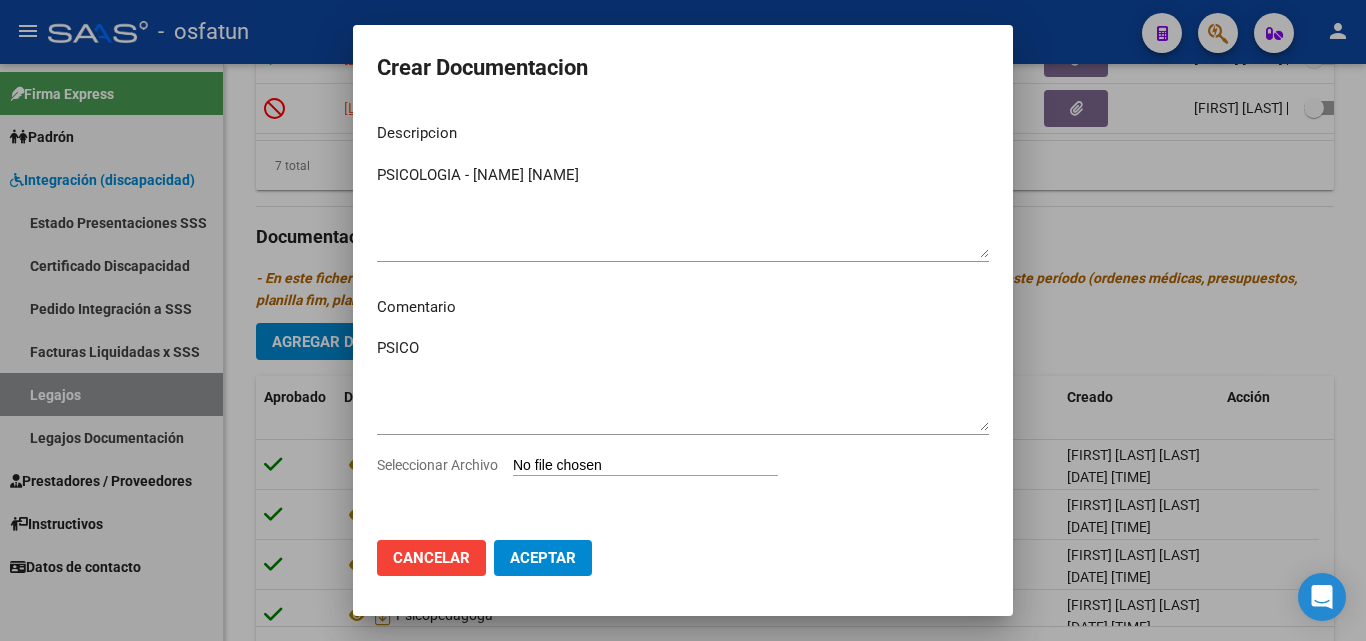 type on "C:\fakepath\PSICO - FORMU Y PRESUP.pdf" 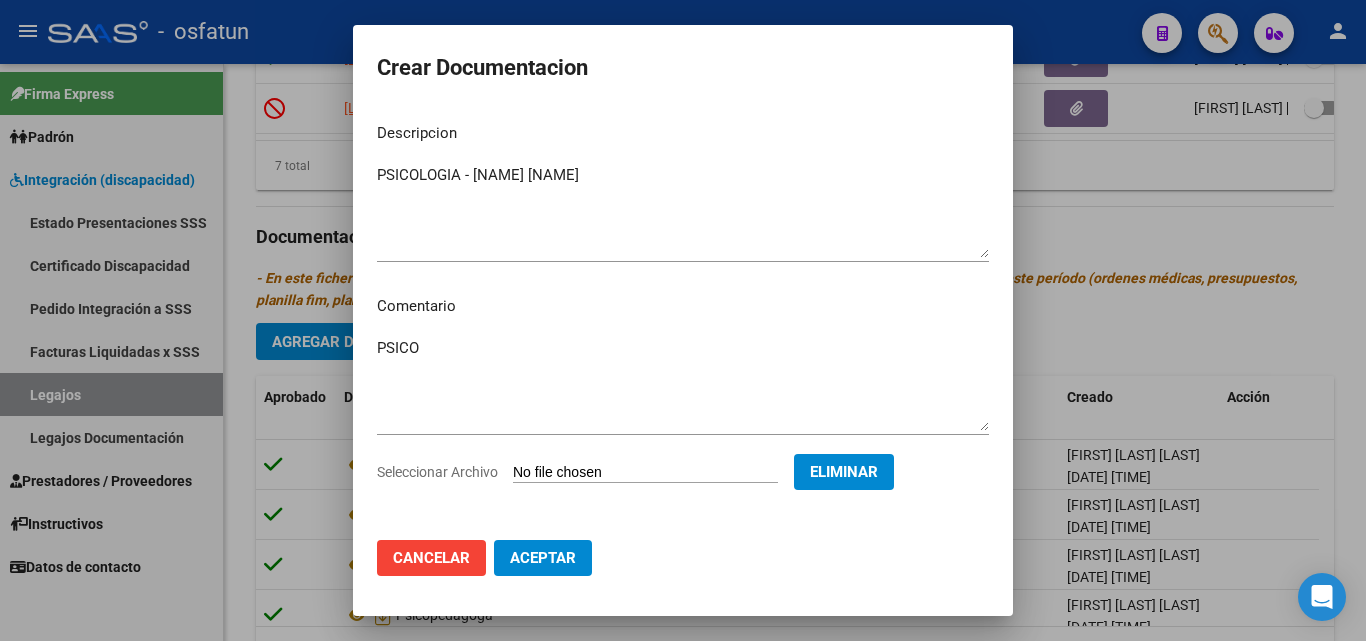 click on "Aceptar" 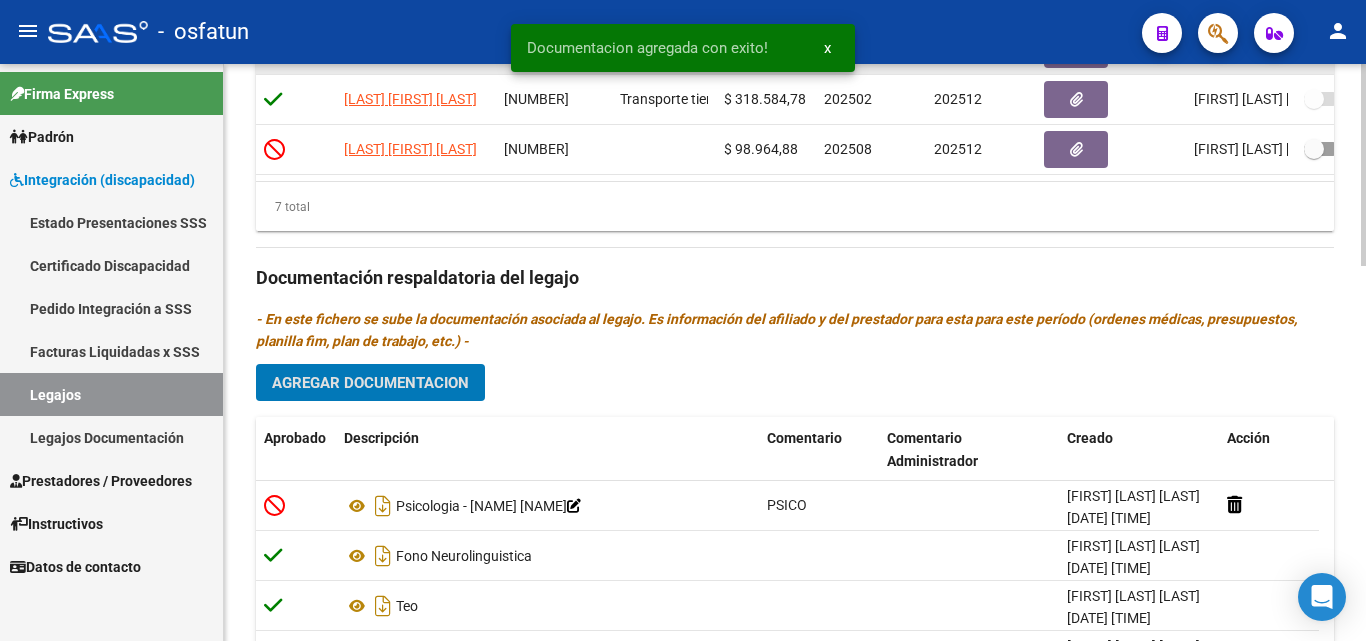 scroll, scrollTop: 669, scrollLeft: 0, axis: vertical 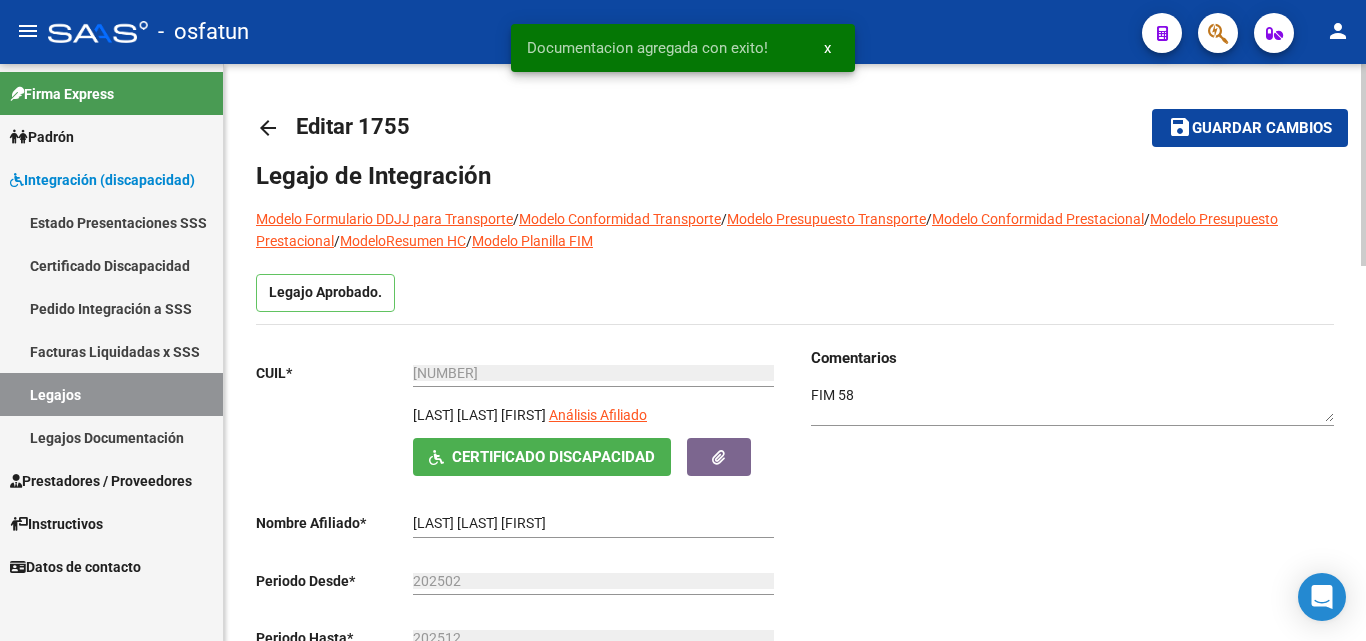 drag, startPoint x: 1239, startPoint y: 133, endPoint x: 1217, endPoint y: 143, distance: 24.166092 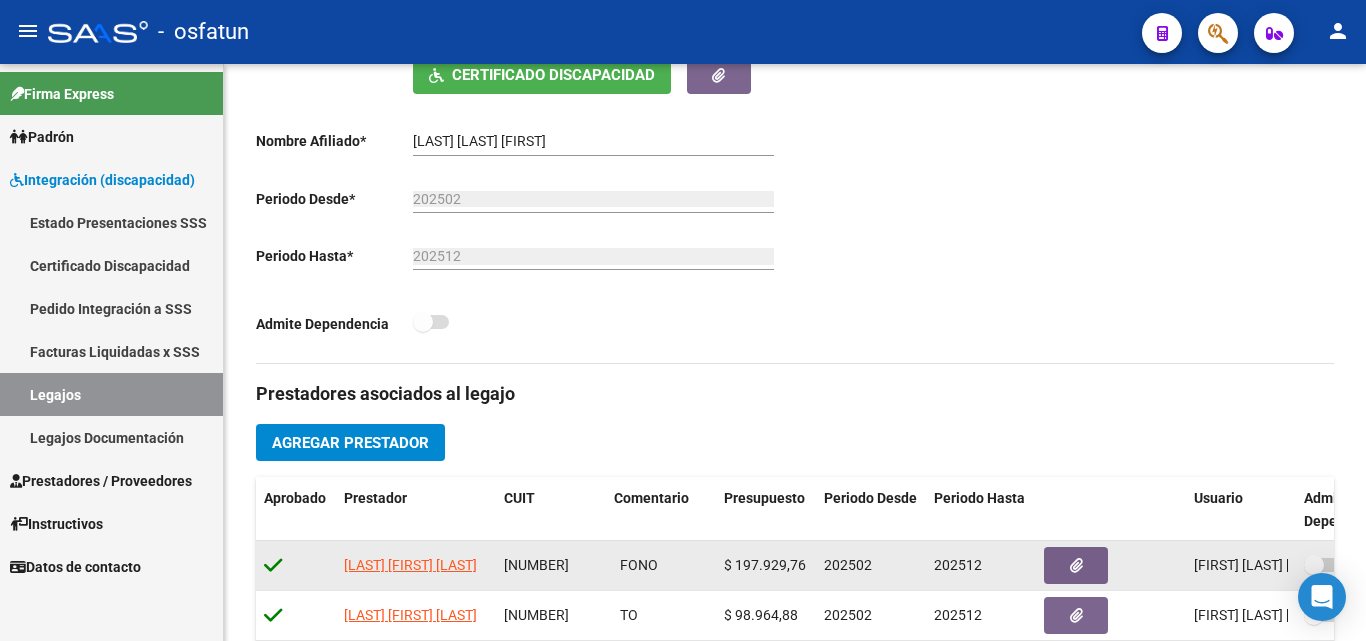 scroll, scrollTop: 500, scrollLeft: 0, axis: vertical 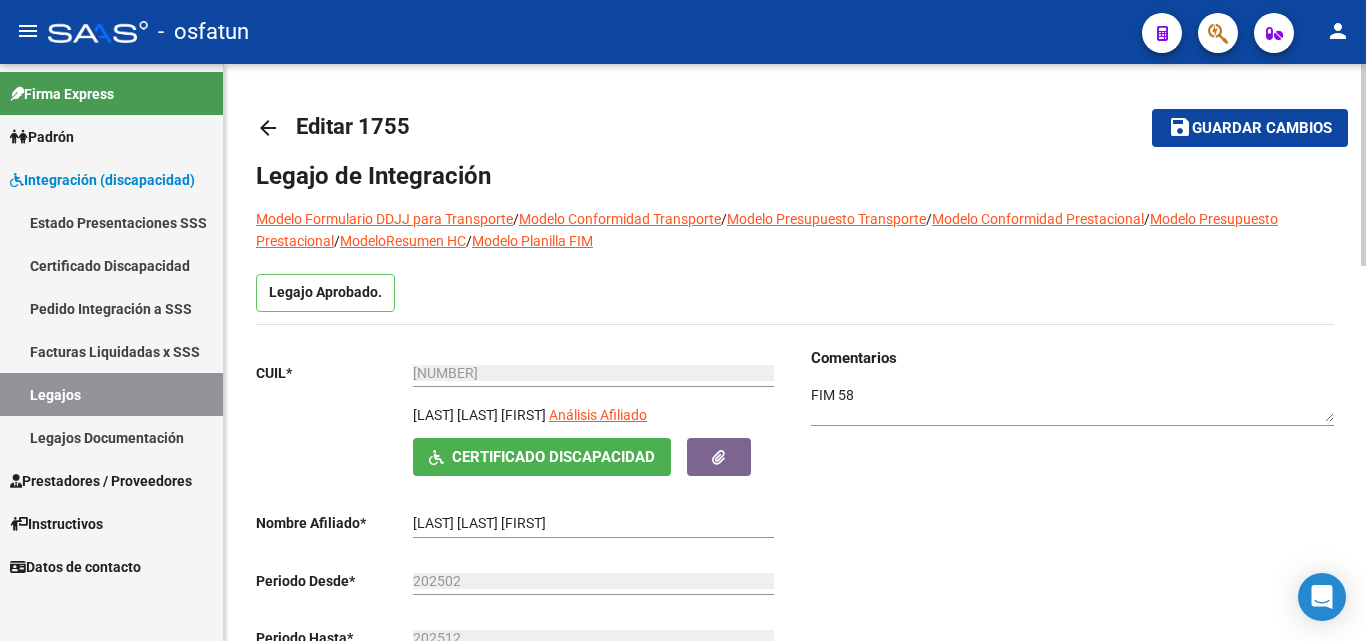 click on "Guardar cambios" 